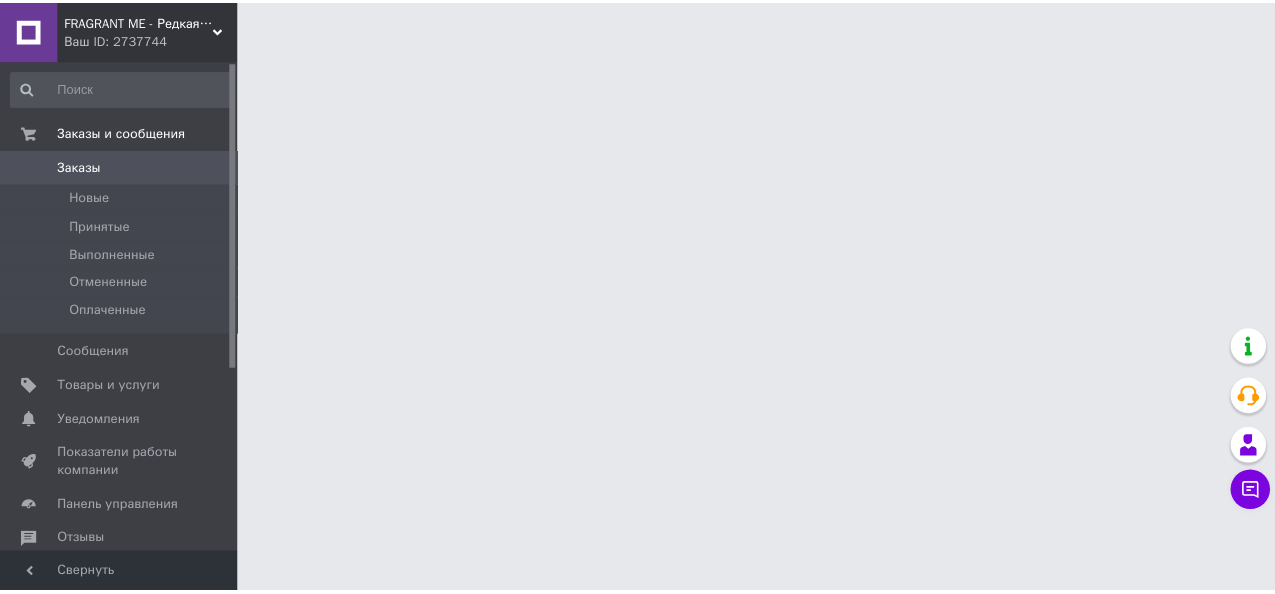 scroll, scrollTop: 0, scrollLeft: 0, axis: both 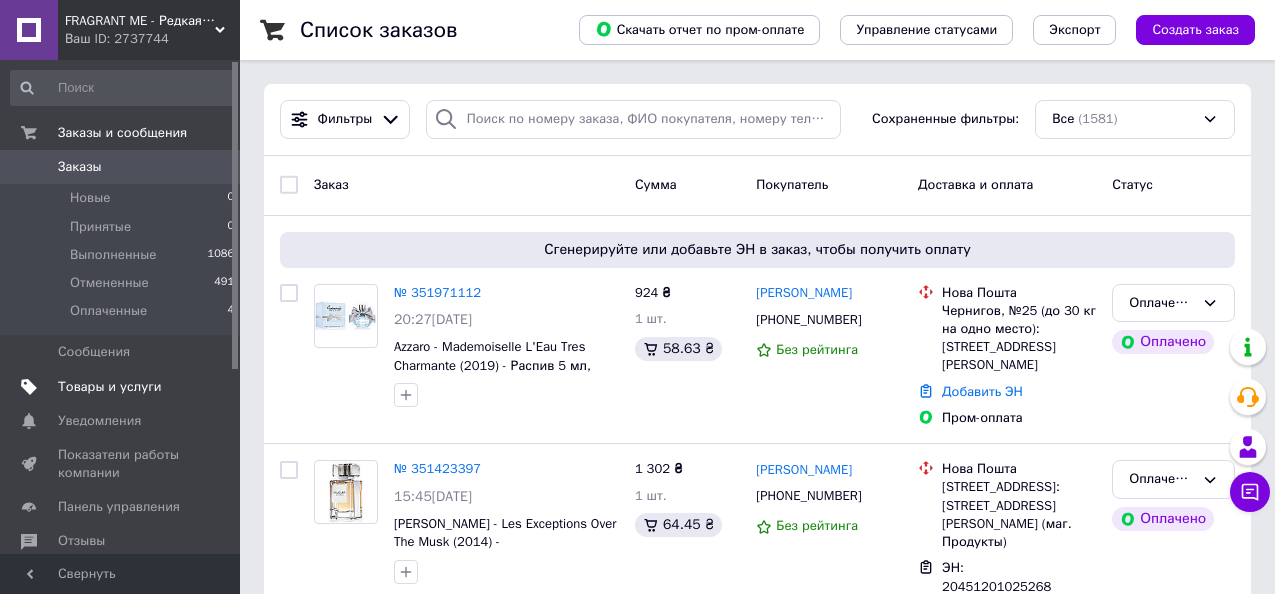 click on "Товары и услуги" at bounding box center [110, 387] 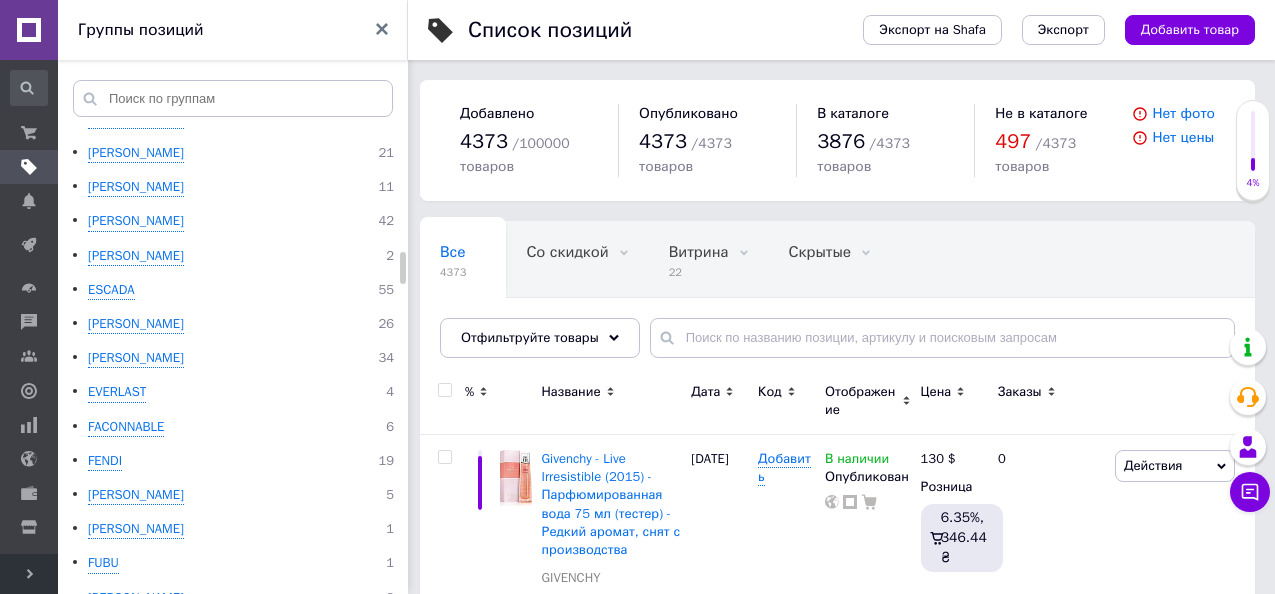 scroll, scrollTop: 1300, scrollLeft: 0, axis: vertical 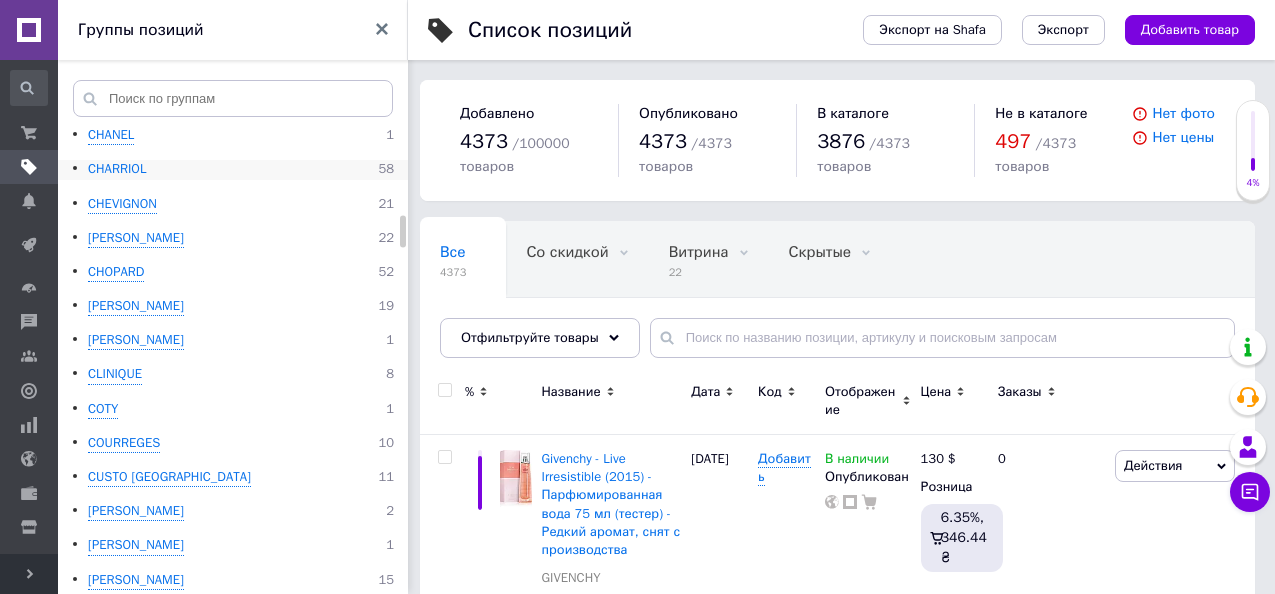 click on "CHARRIOL" at bounding box center (117, 169) 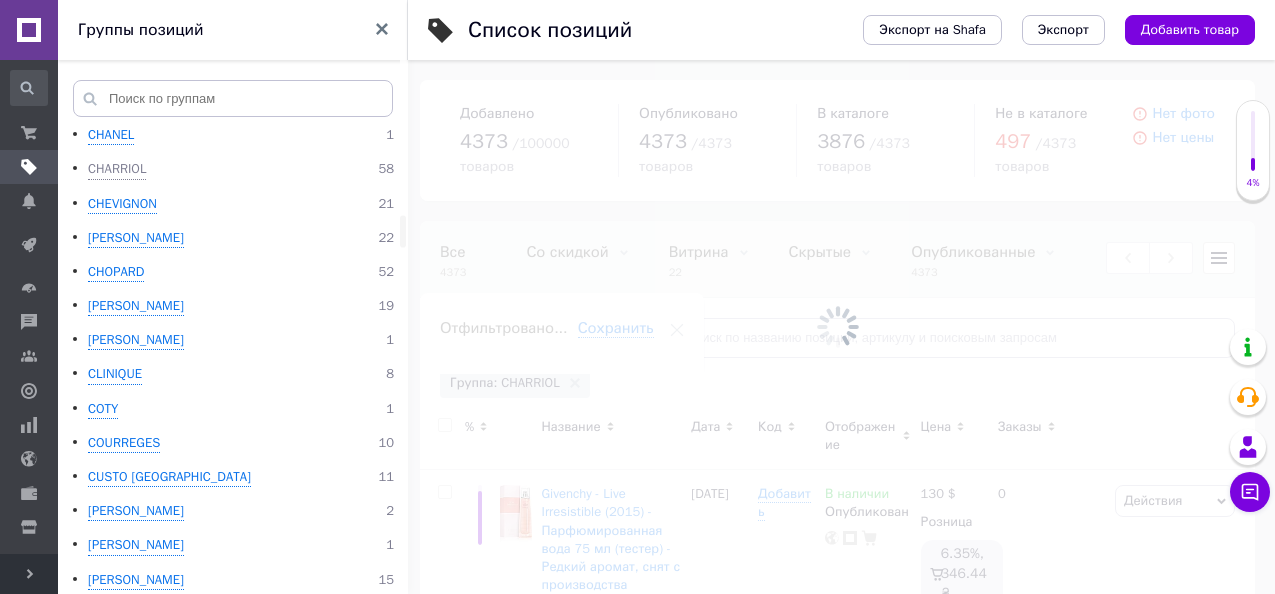 scroll, scrollTop: 0, scrollLeft: 260, axis: horizontal 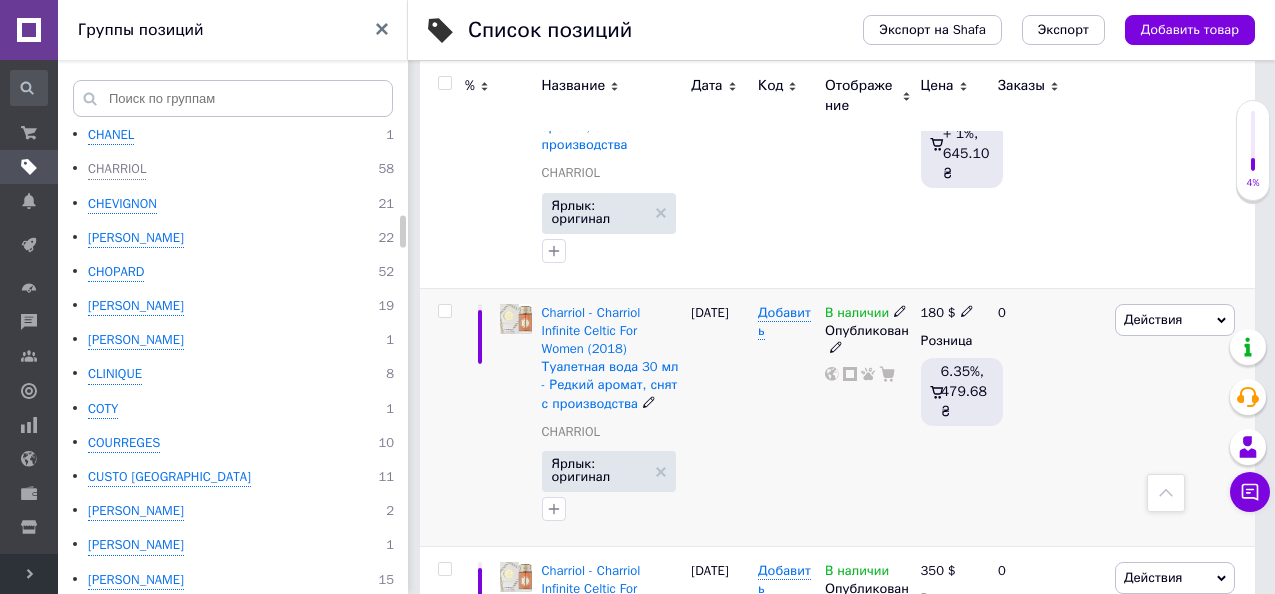 click on "180" at bounding box center [932, 312] 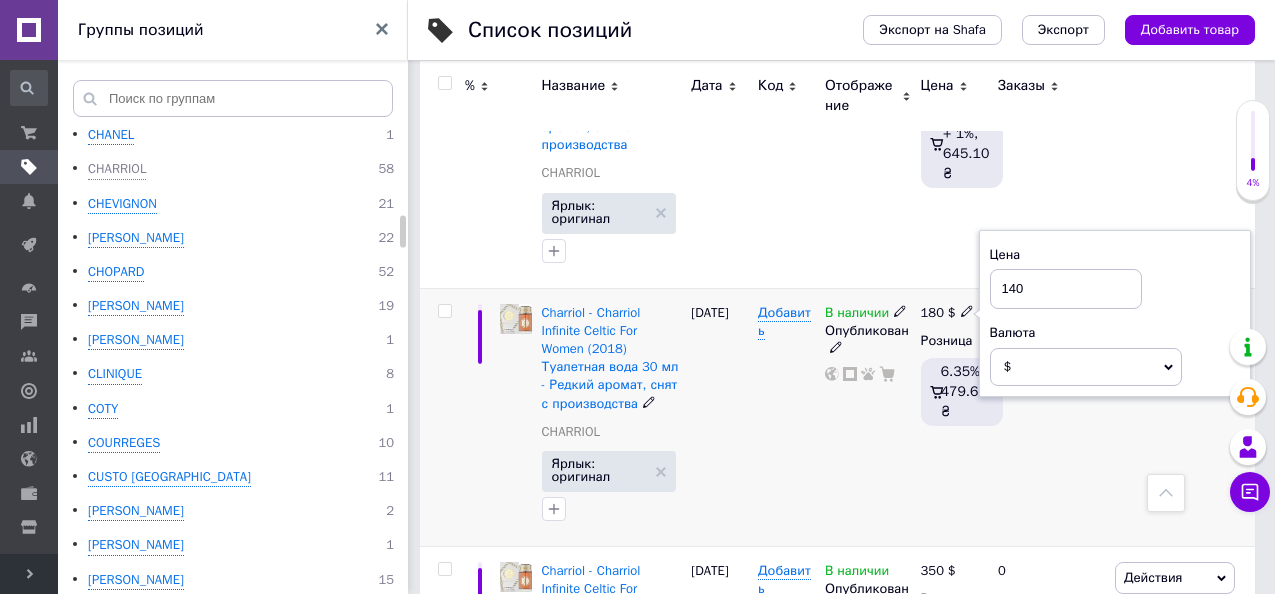 type on "140" 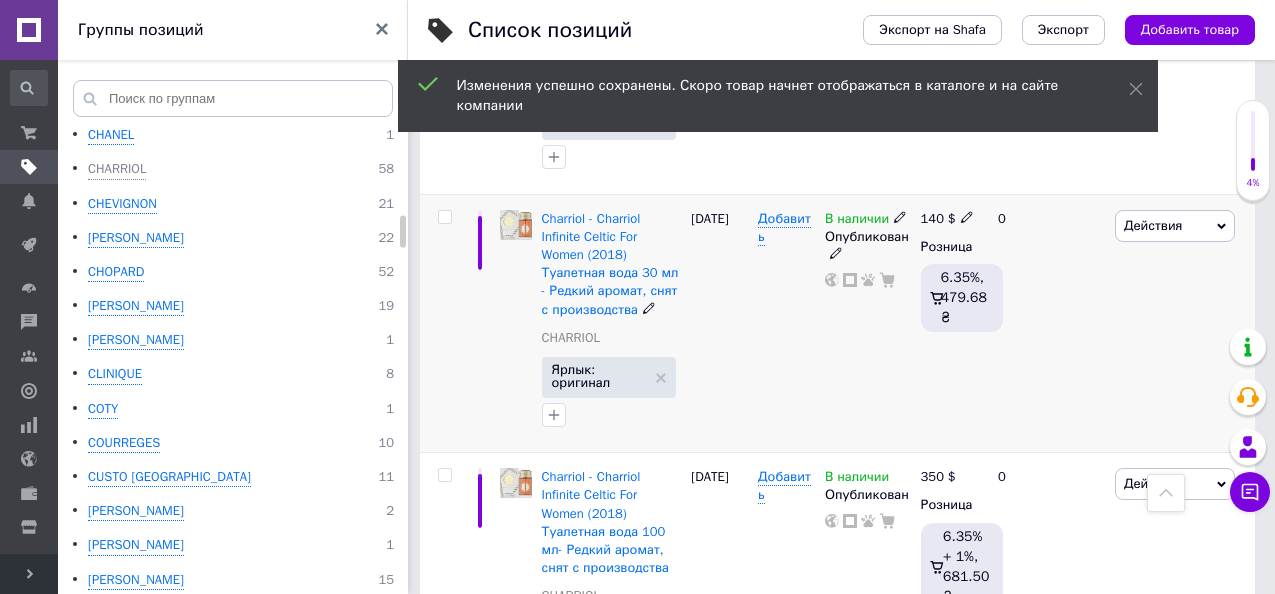 scroll, scrollTop: 2100, scrollLeft: 0, axis: vertical 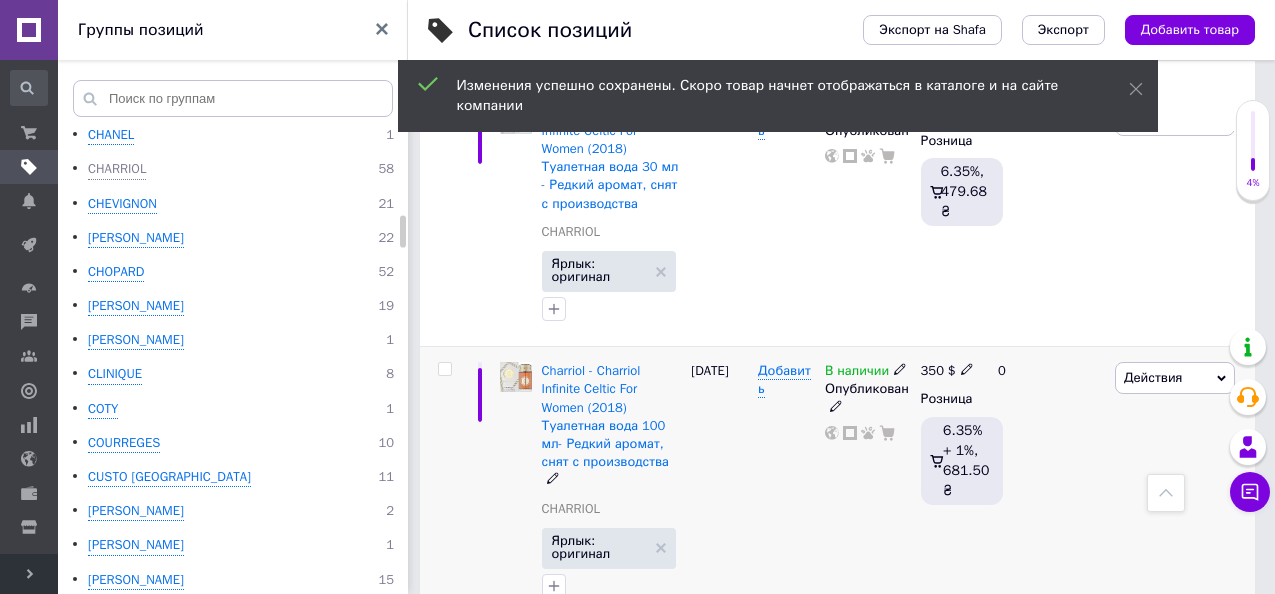 click on "350" at bounding box center (932, 370) 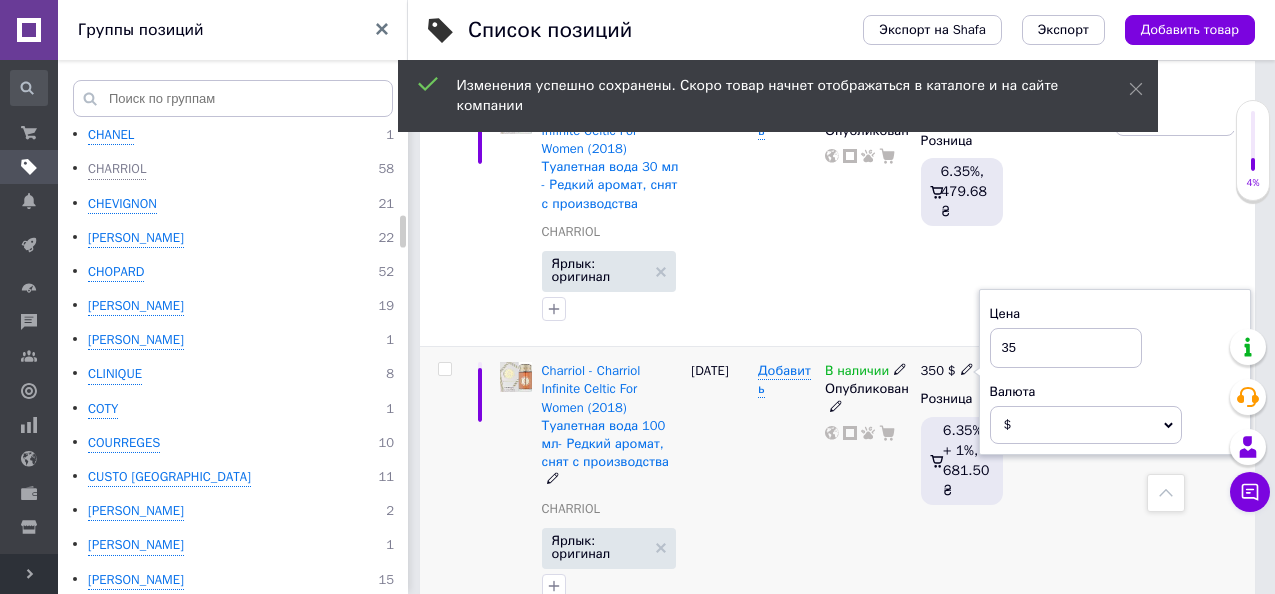 type on "3" 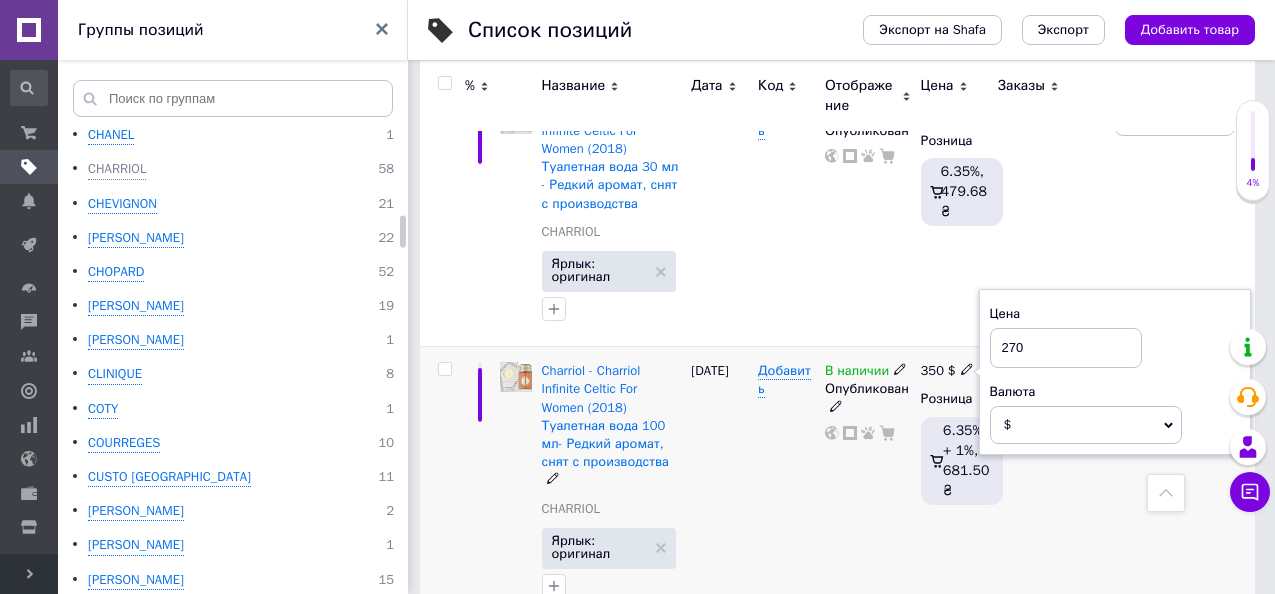 type on "270" 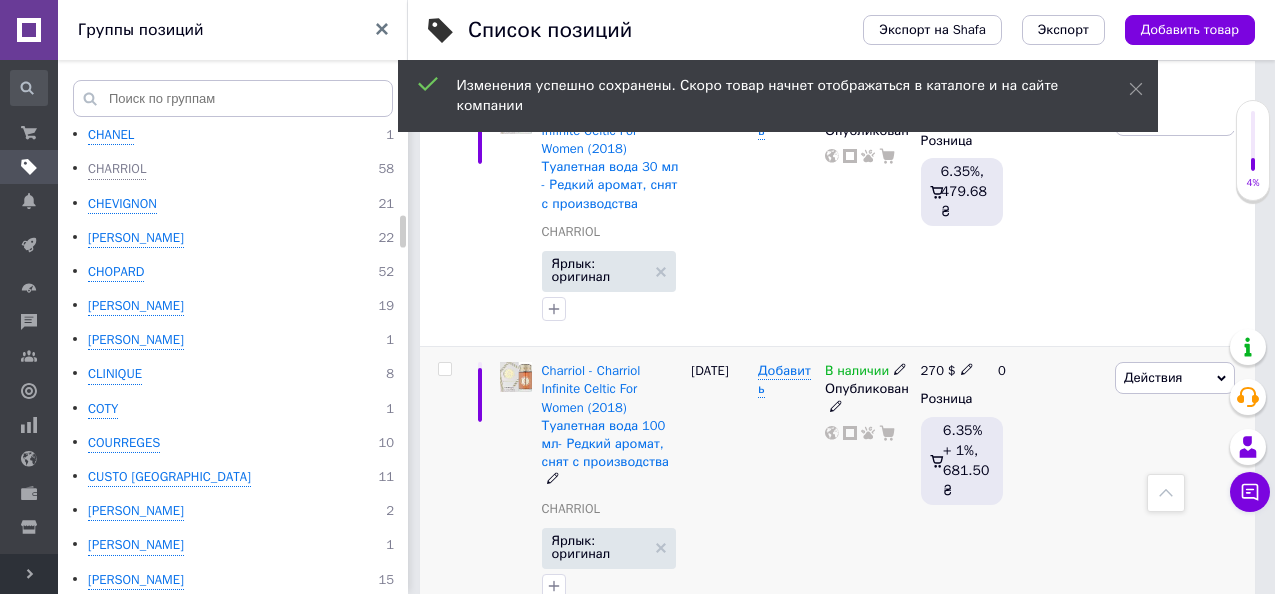 scroll, scrollTop: 2400, scrollLeft: 0, axis: vertical 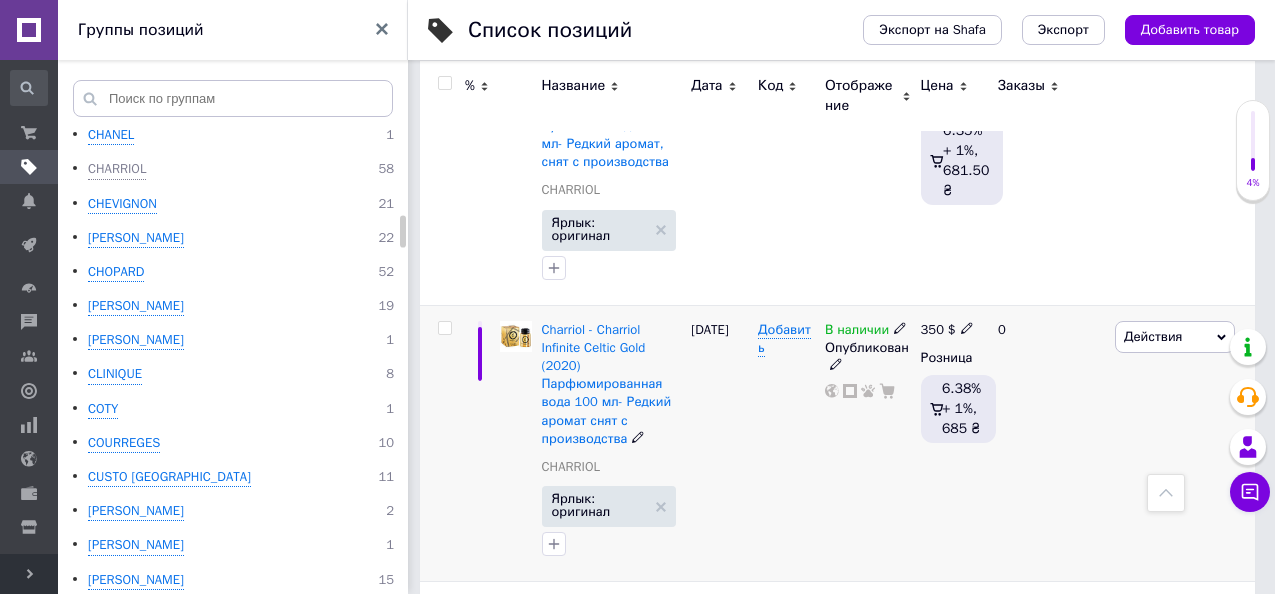 click on "350" at bounding box center [932, 329] 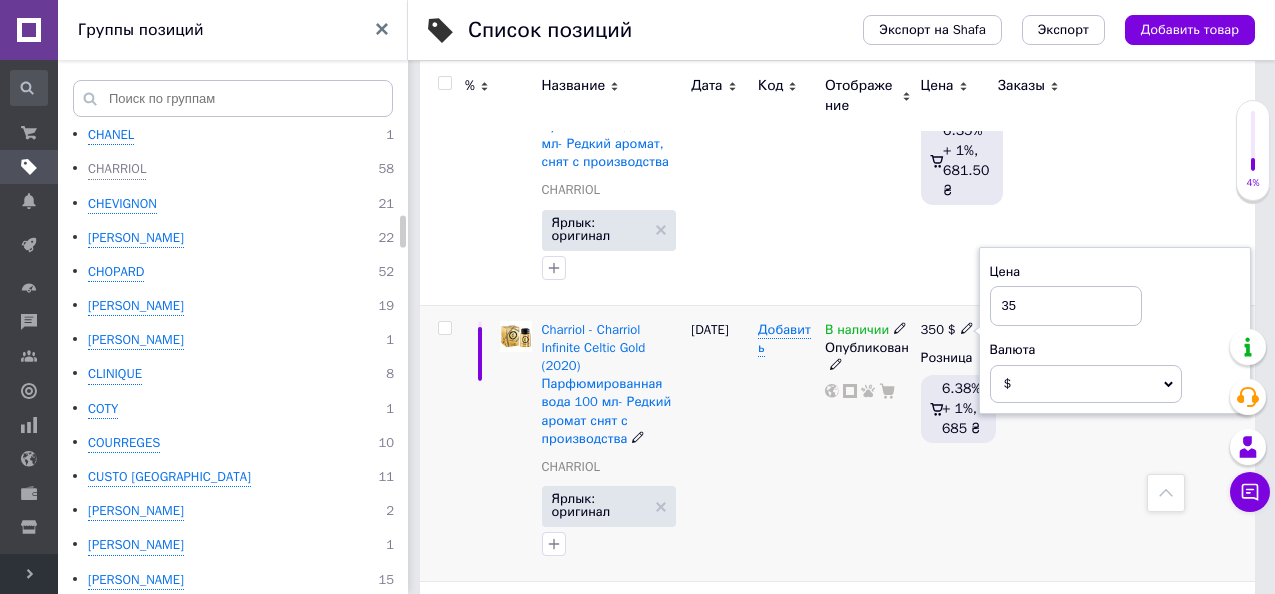 type on "3" 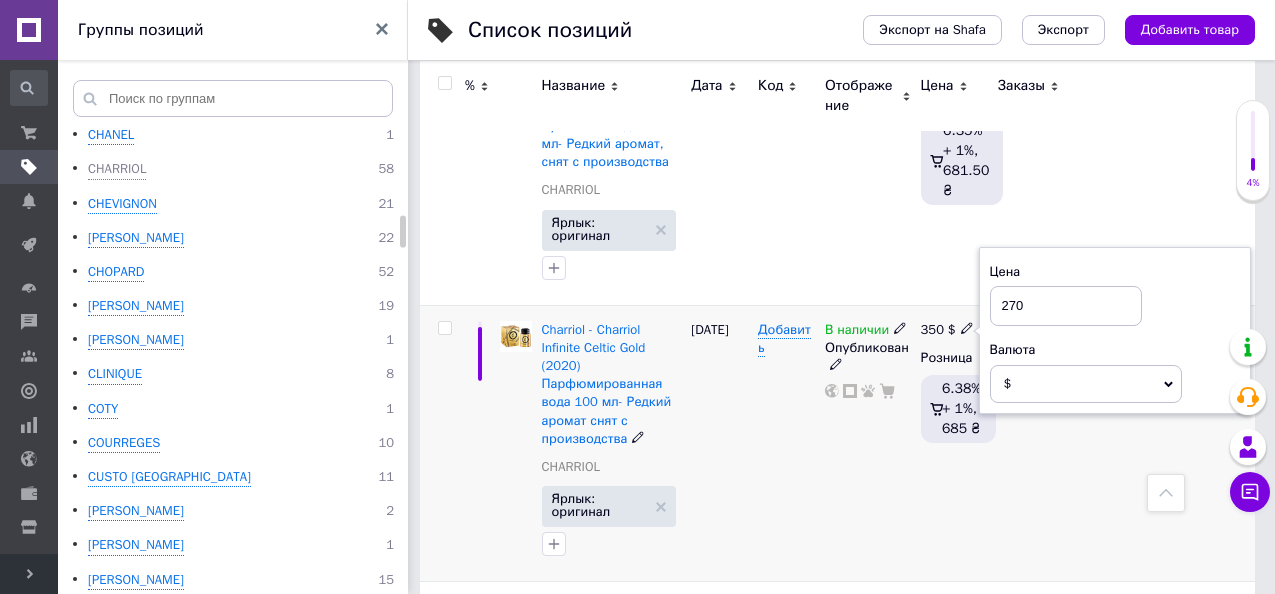 type on "270" 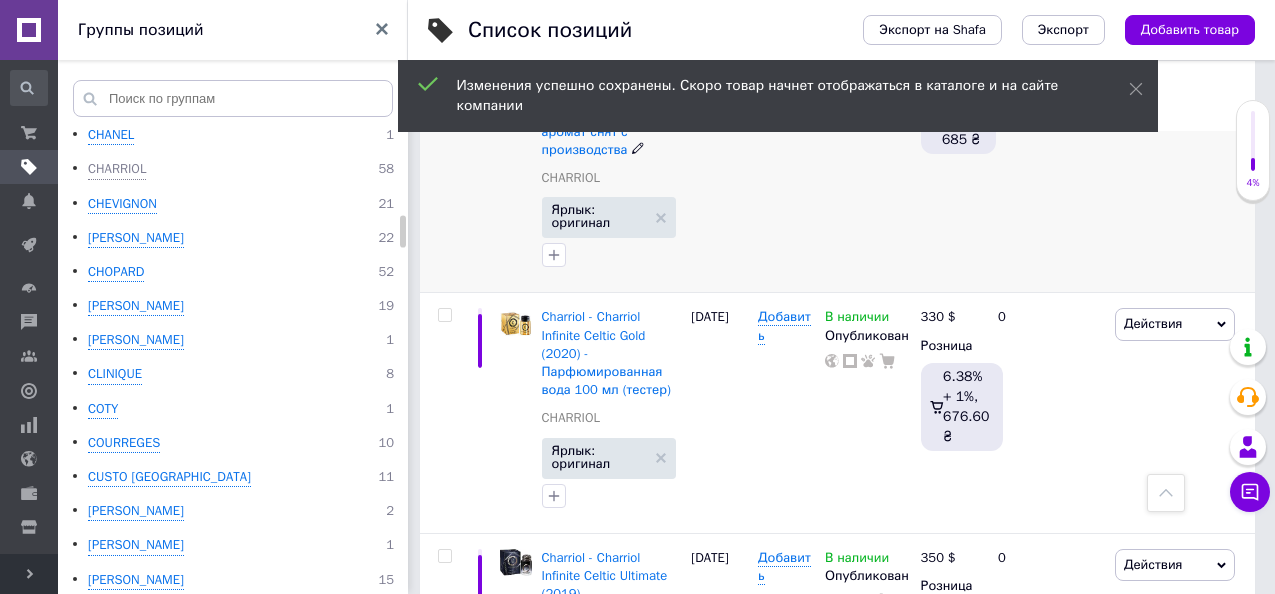 scroll, scrollTop: 2700, scrollLeft: 0, axis: vertical 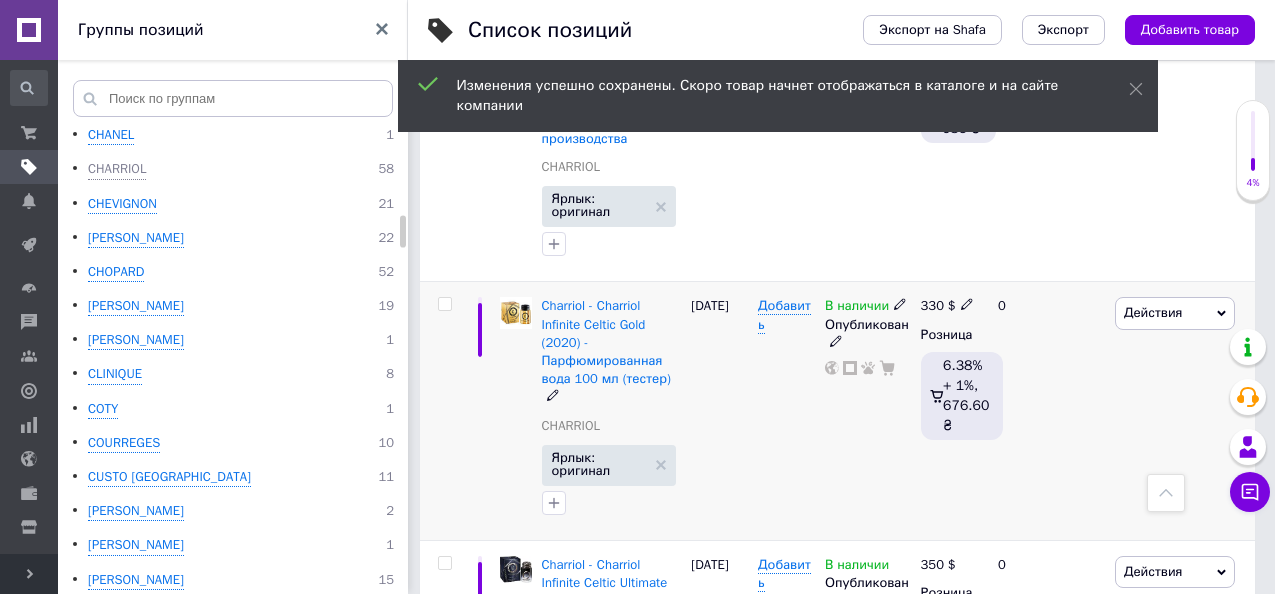 click on "330" at bounding box center [932, 305] 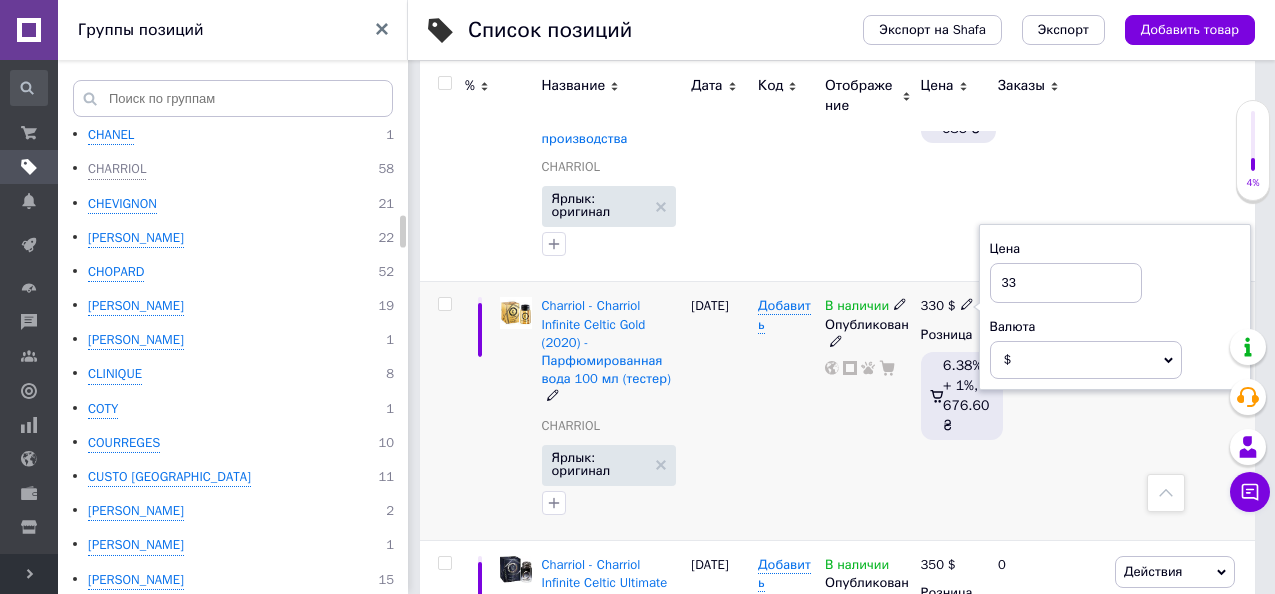 type on "3" 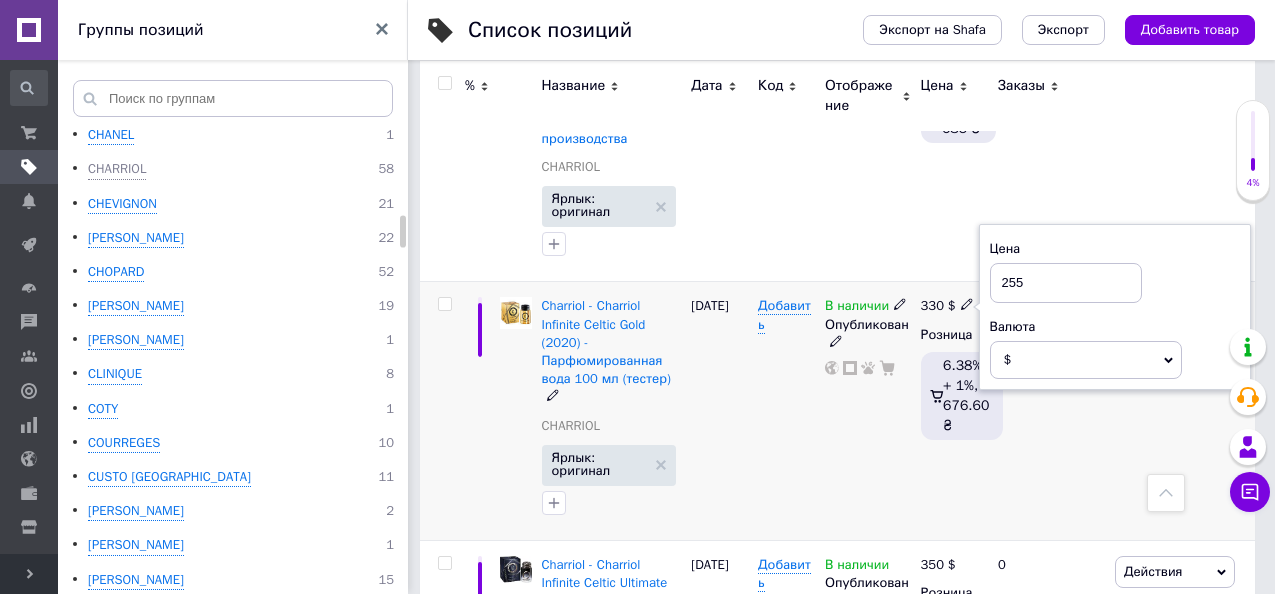 type on "255" 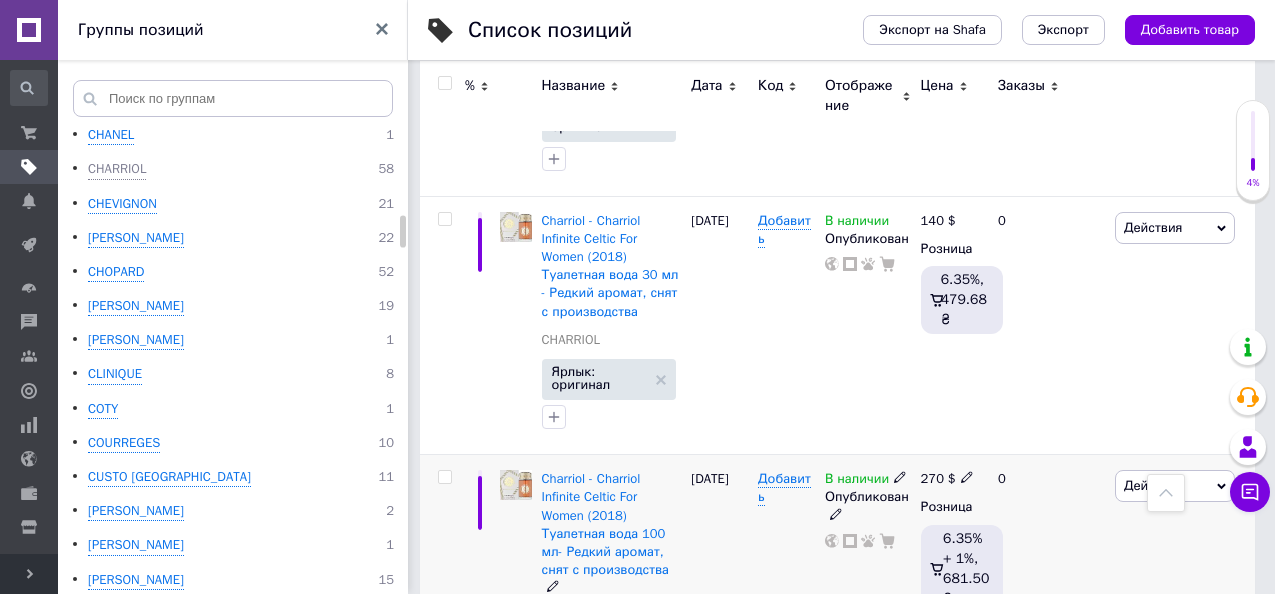 scroll, scrollTop: 1900, scrollLeft: 0, axis: vertical 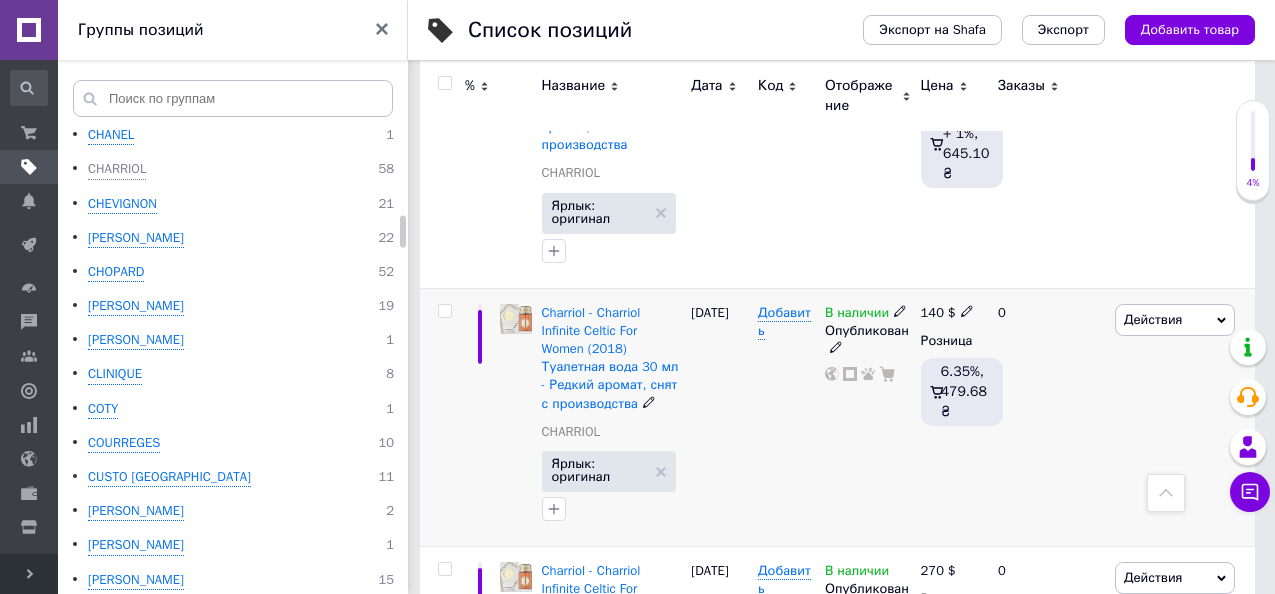 click on "Действия" at bounding box center [1153, 319] 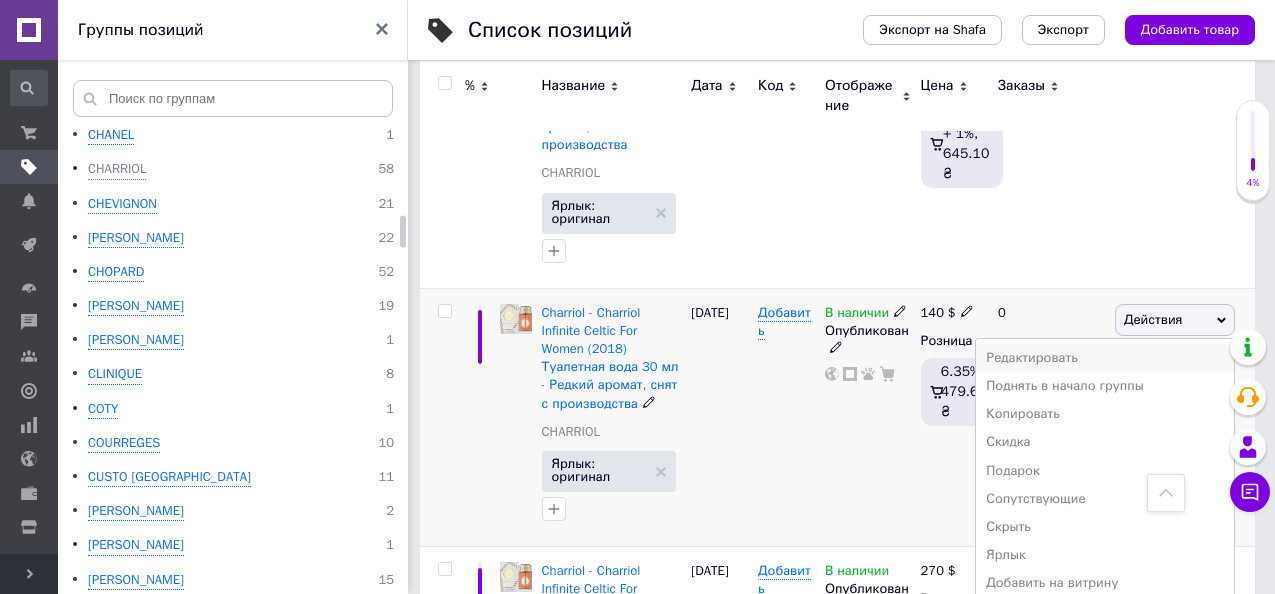 click on "Редактировать" at bounding box center (1105, 358) 